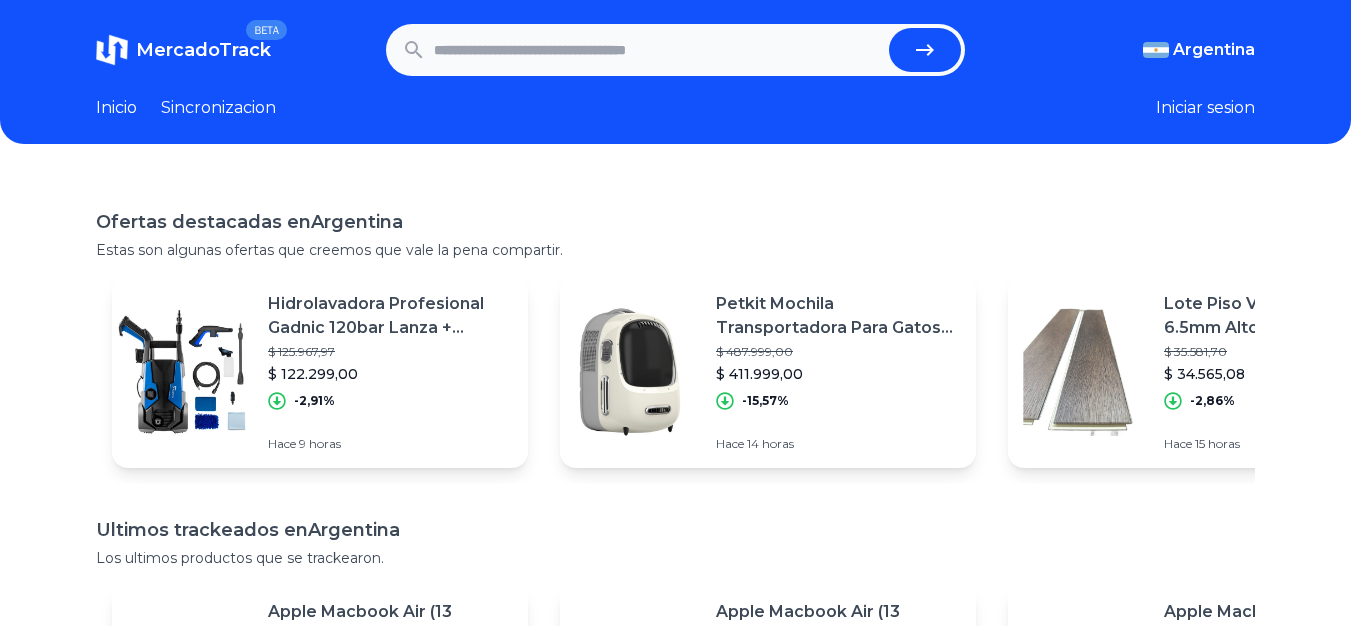 scroll, scrollTop: 0, scrollLeft: 0, axis: both 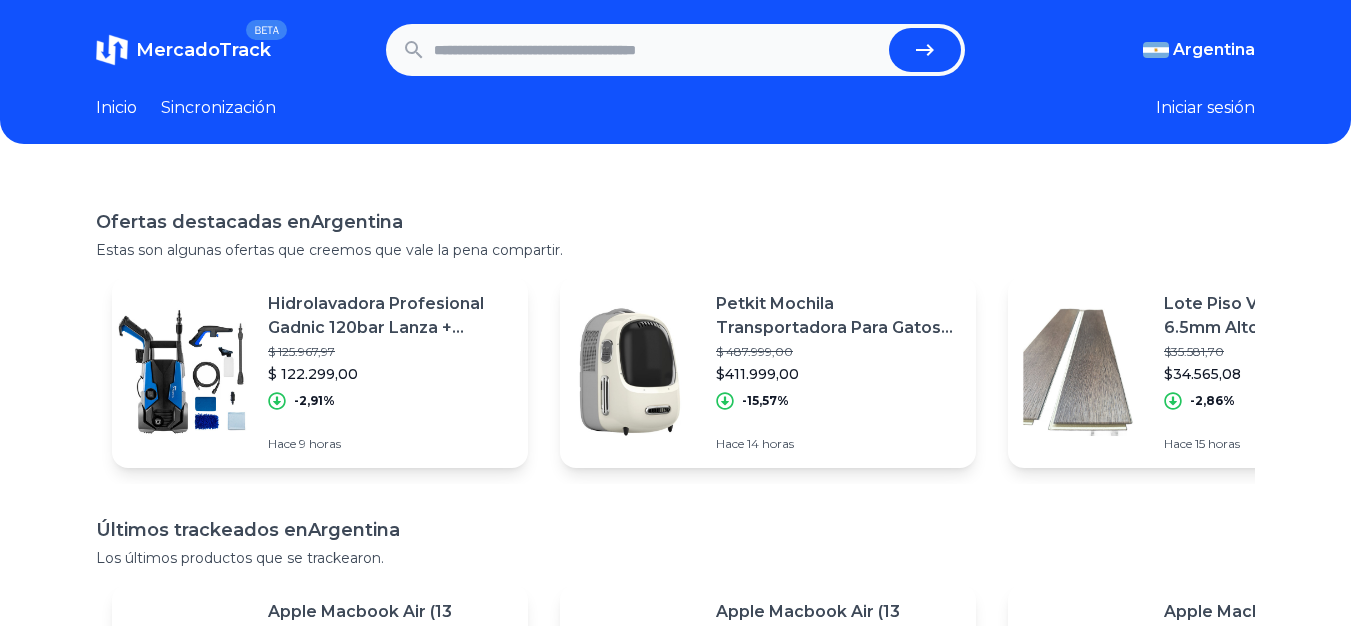 click at bounding box center [658, 50] 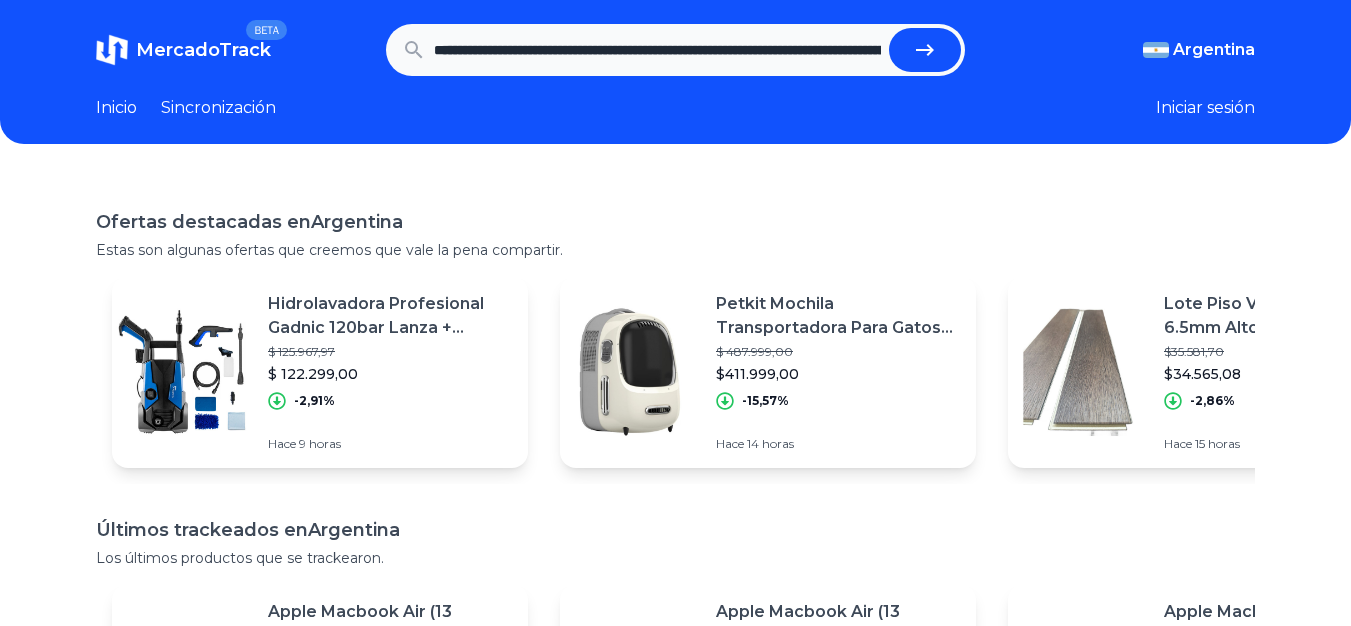scroll, scrollTop: 0, scrollLeft: 1178, axis: horizontal 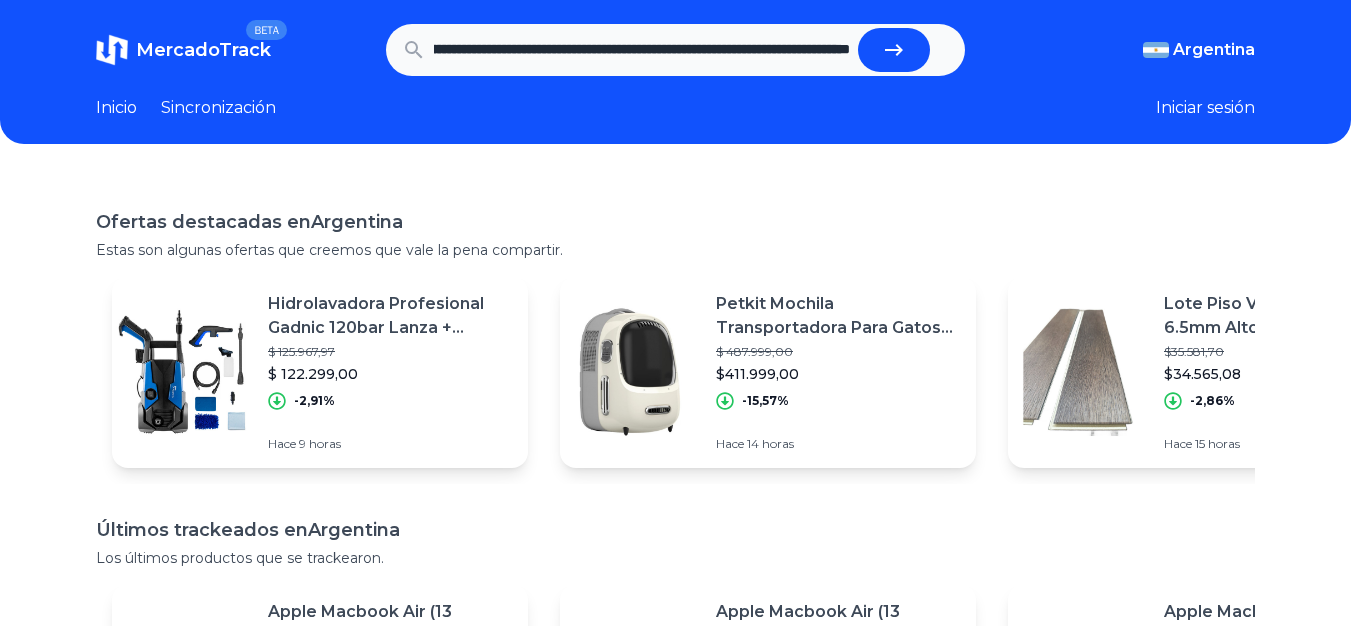 click at bounding box center [894, 50] 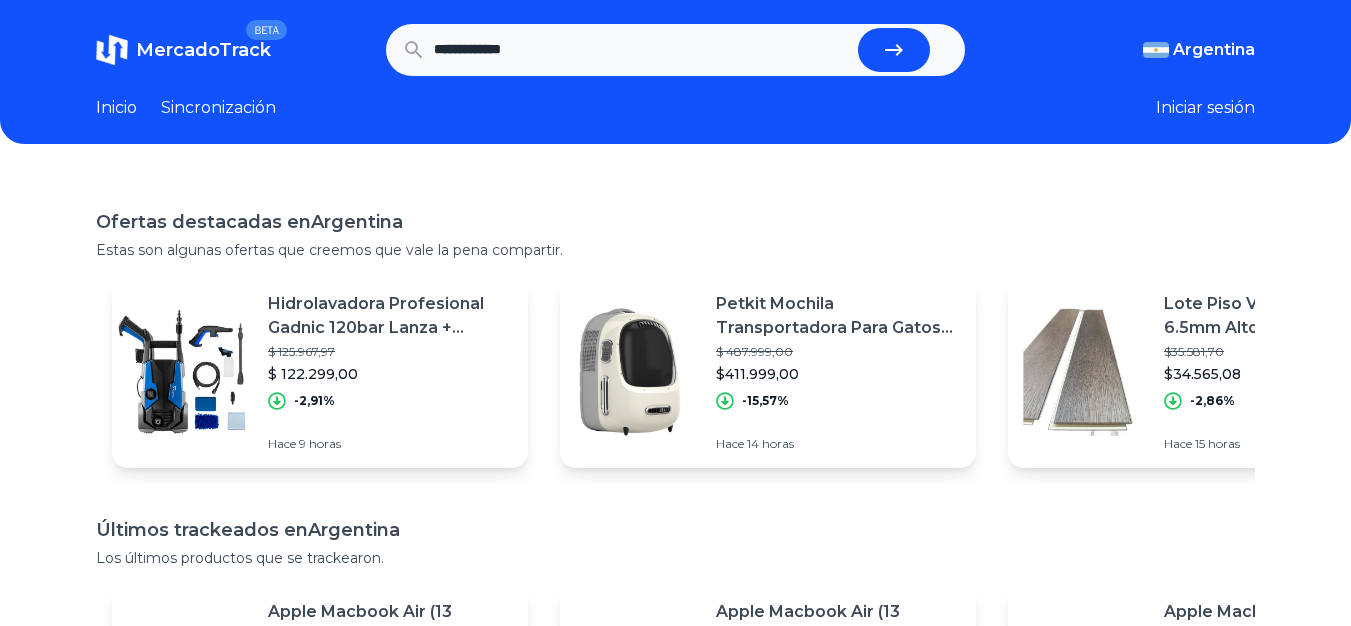 scroll, scrollTop: 0, scrollLeft: 0, axis: both 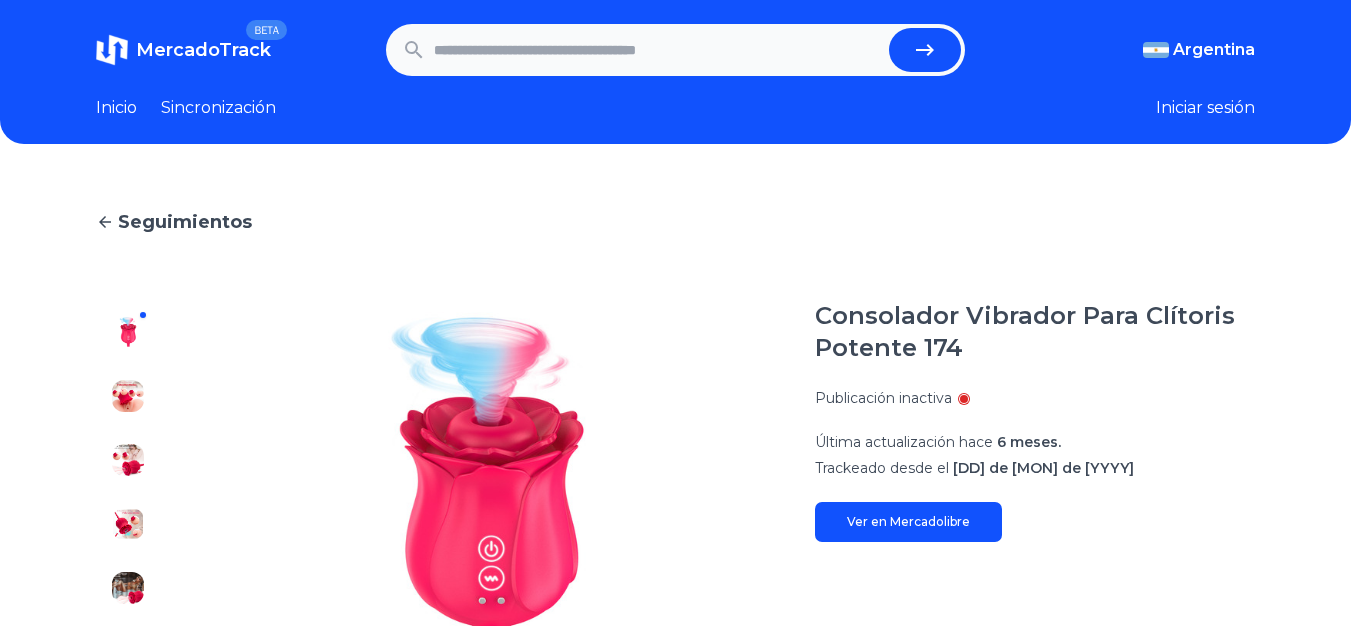 click at bounding box center [658, 50] 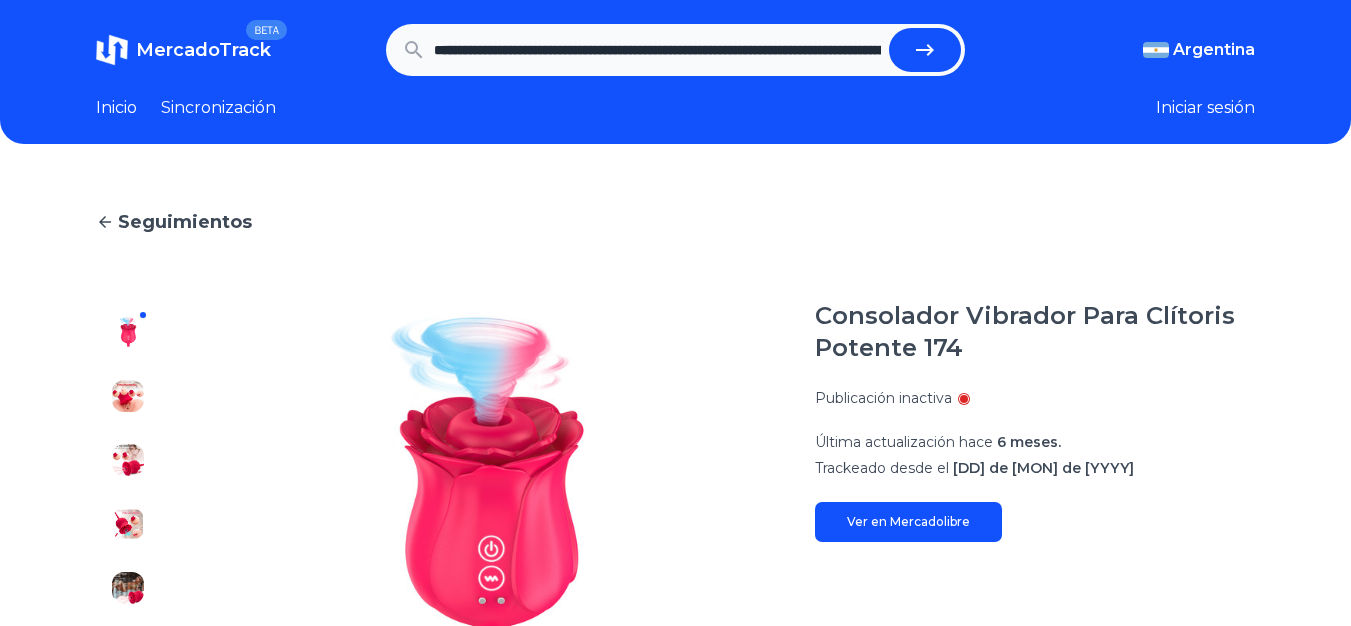scroll, scrollTop: 0, scrollLeft: 1178, axis: horizontal 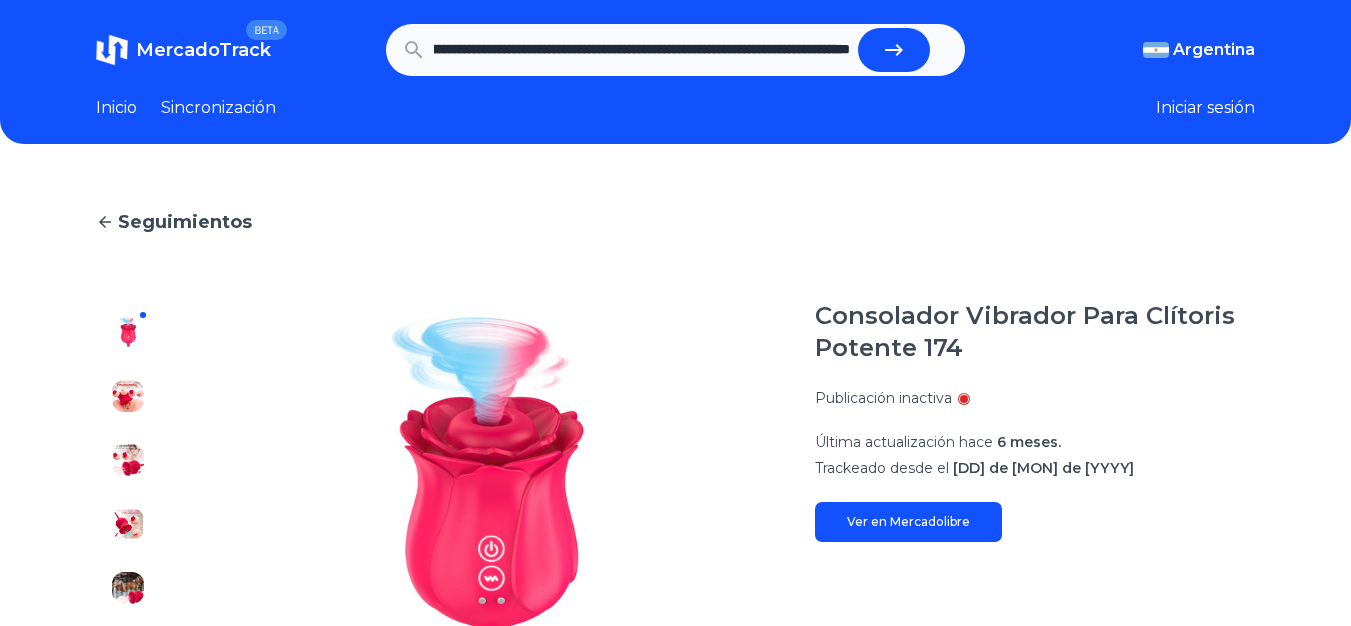 click at bounding box center [894, 50] 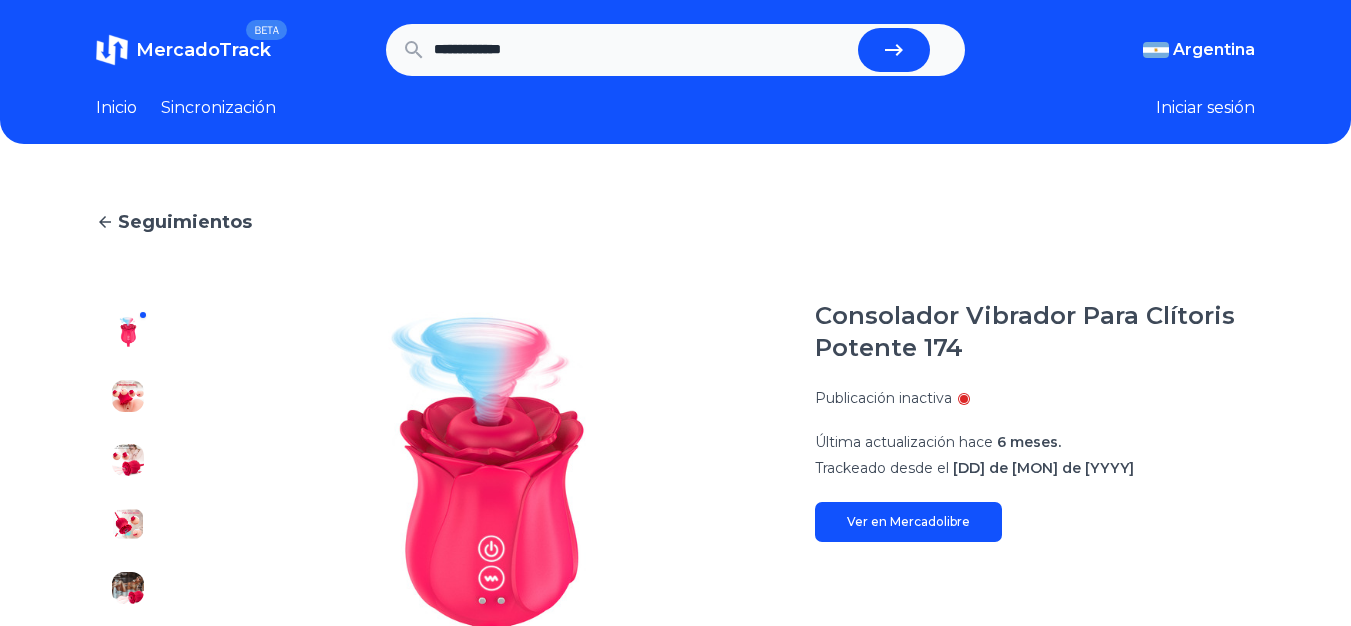 scroll, scrollTop: 0, scrollLeft: 0, axis: both 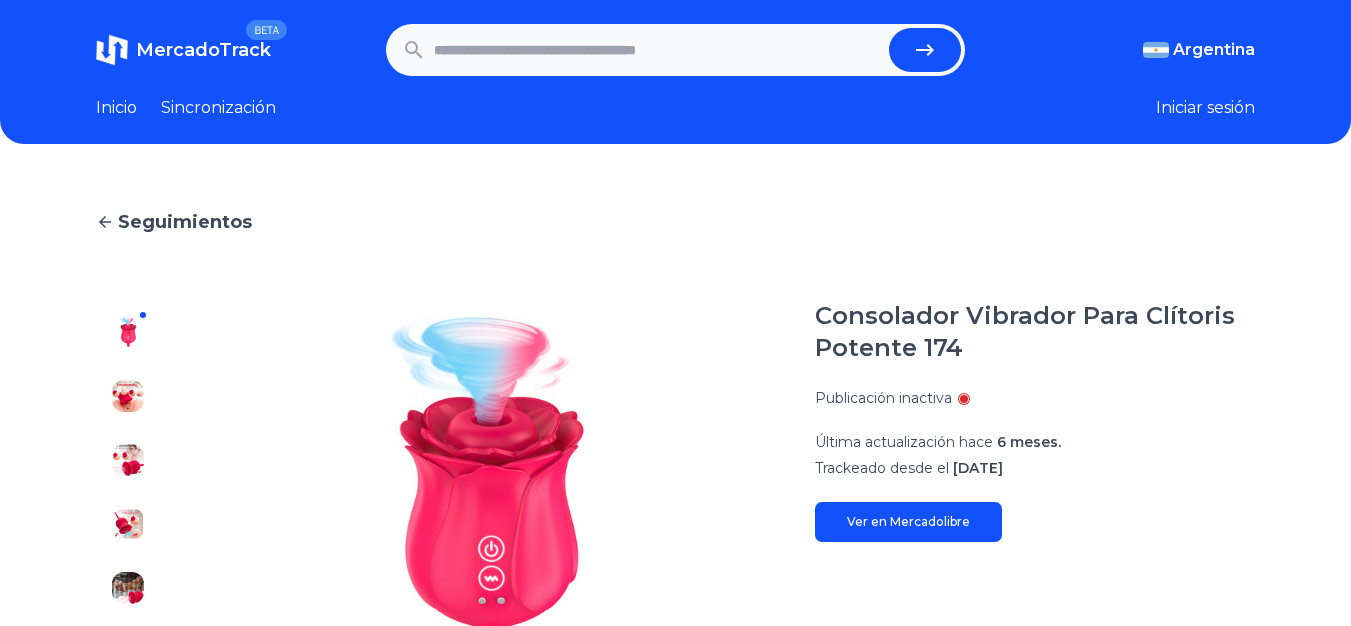 click at bounding box center [658, 50] 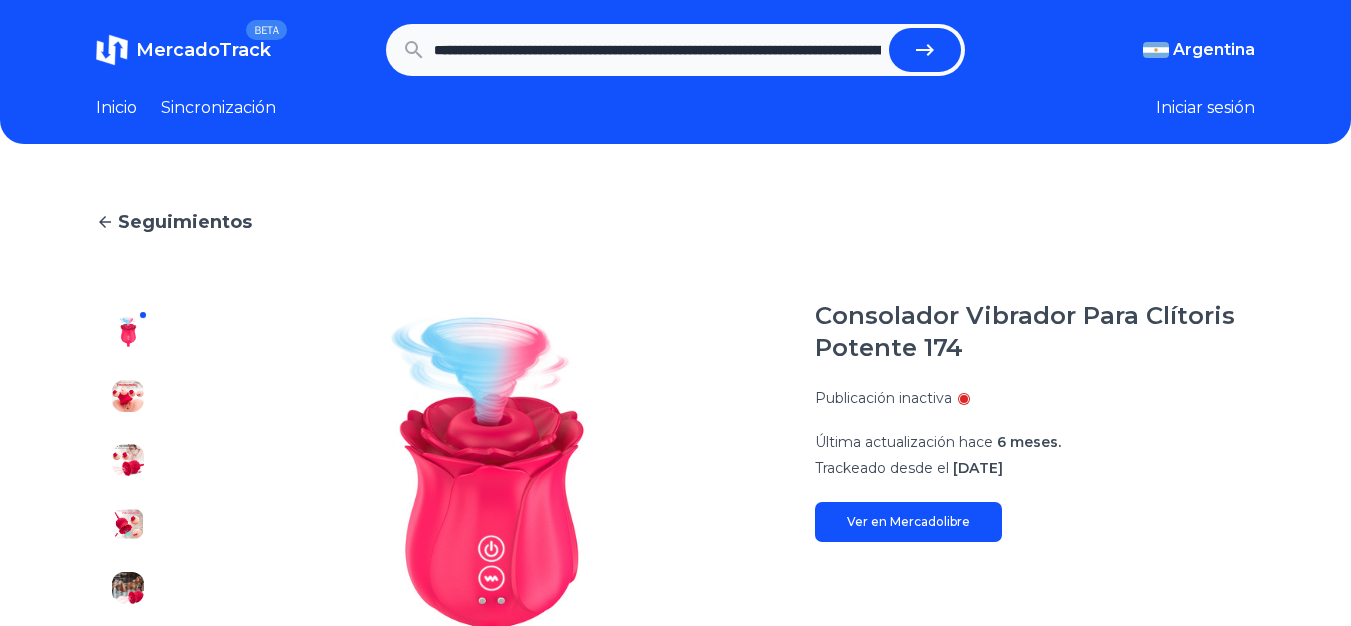 scroll, scrollTop: 0, scrollLeft: 1178, axis: horizontal 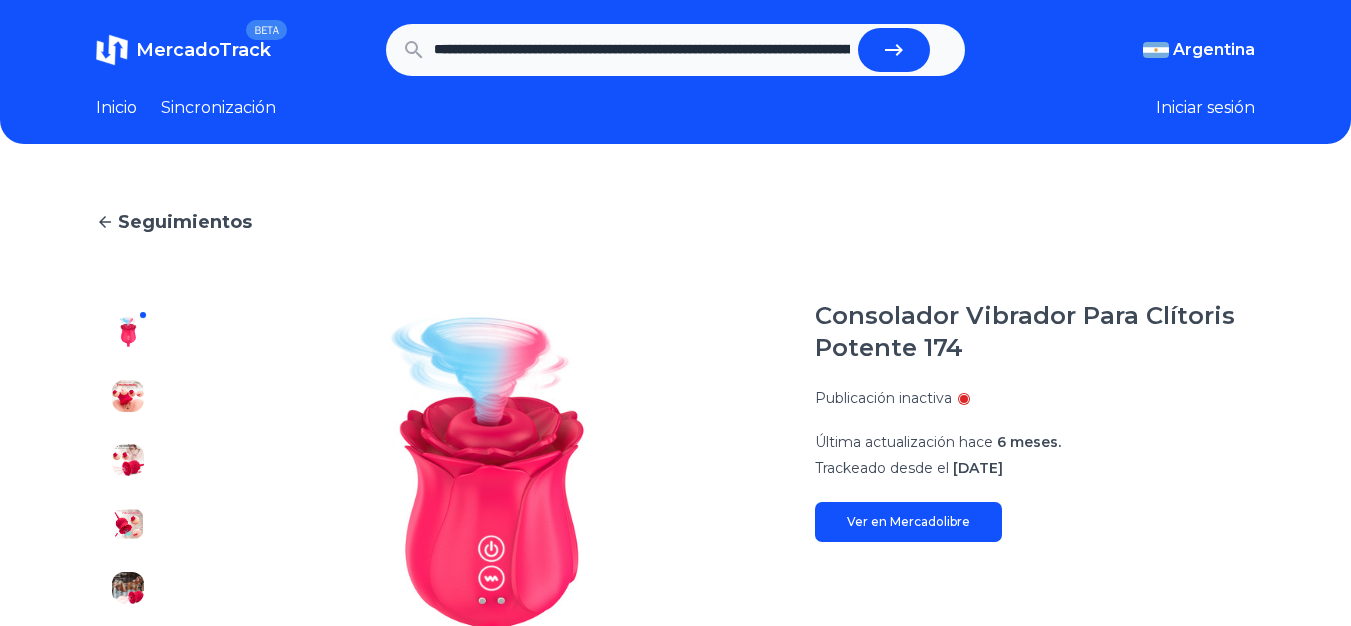 click 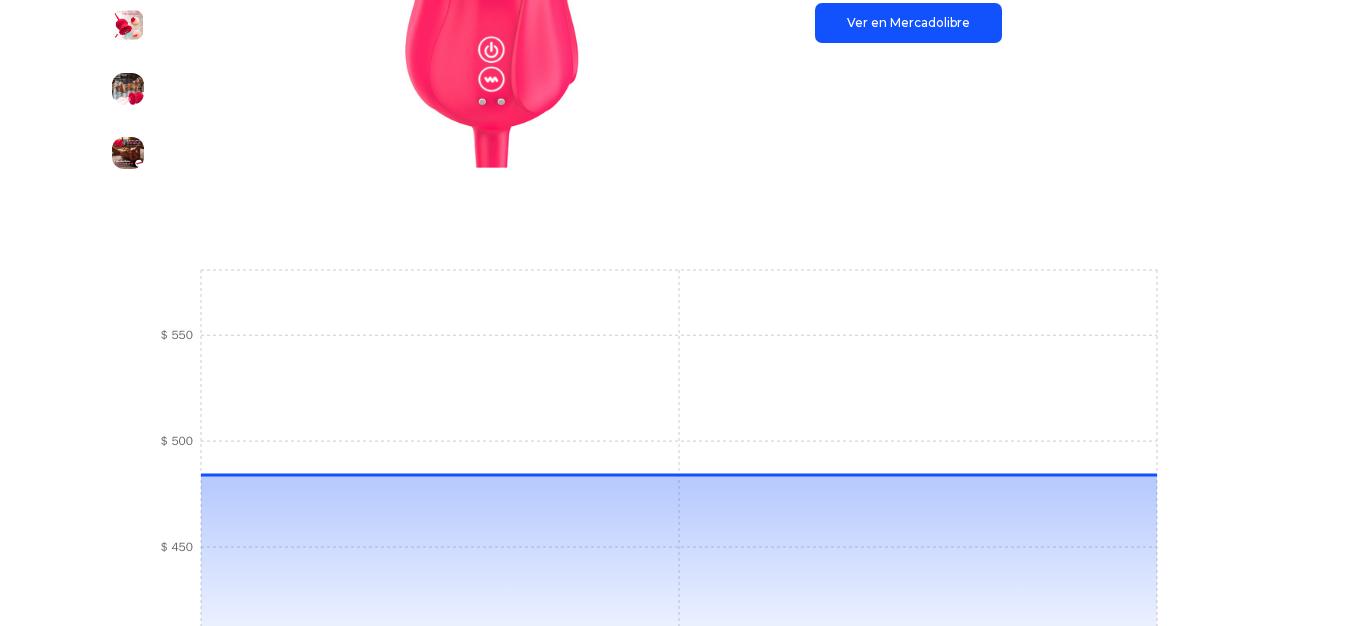 scroll, scrollTop: 0, scrollLeft: 0, axis: both 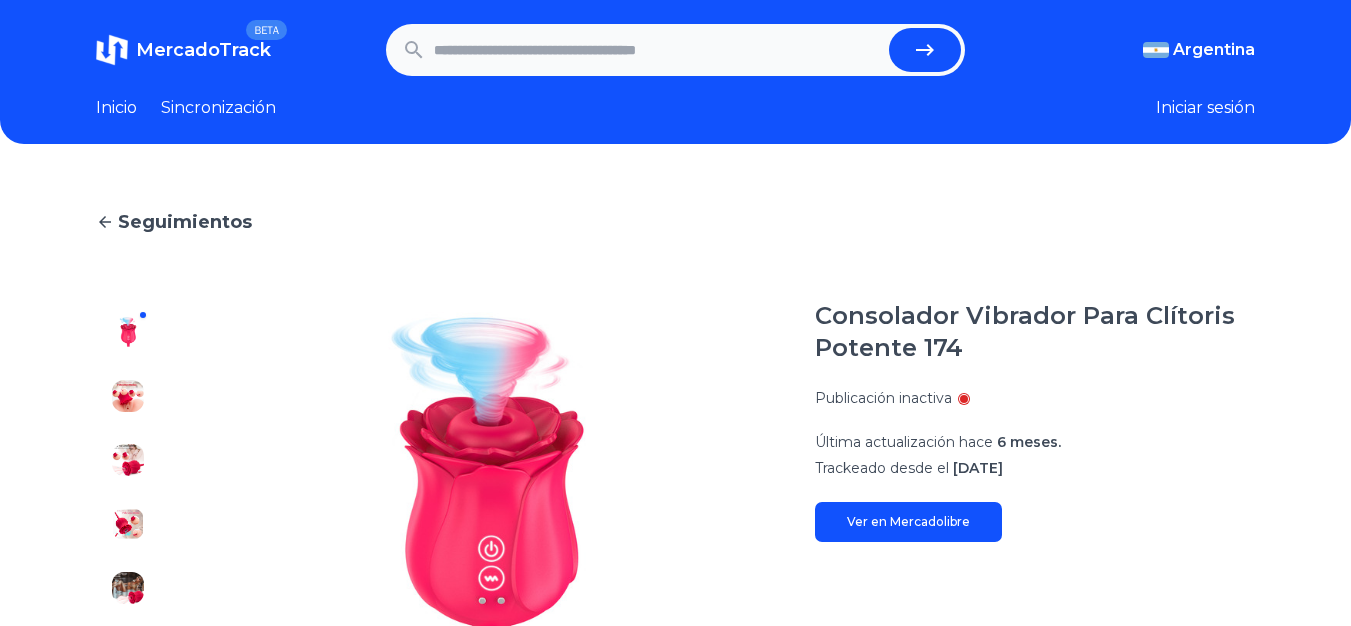 click at bounding box center (658, 50) 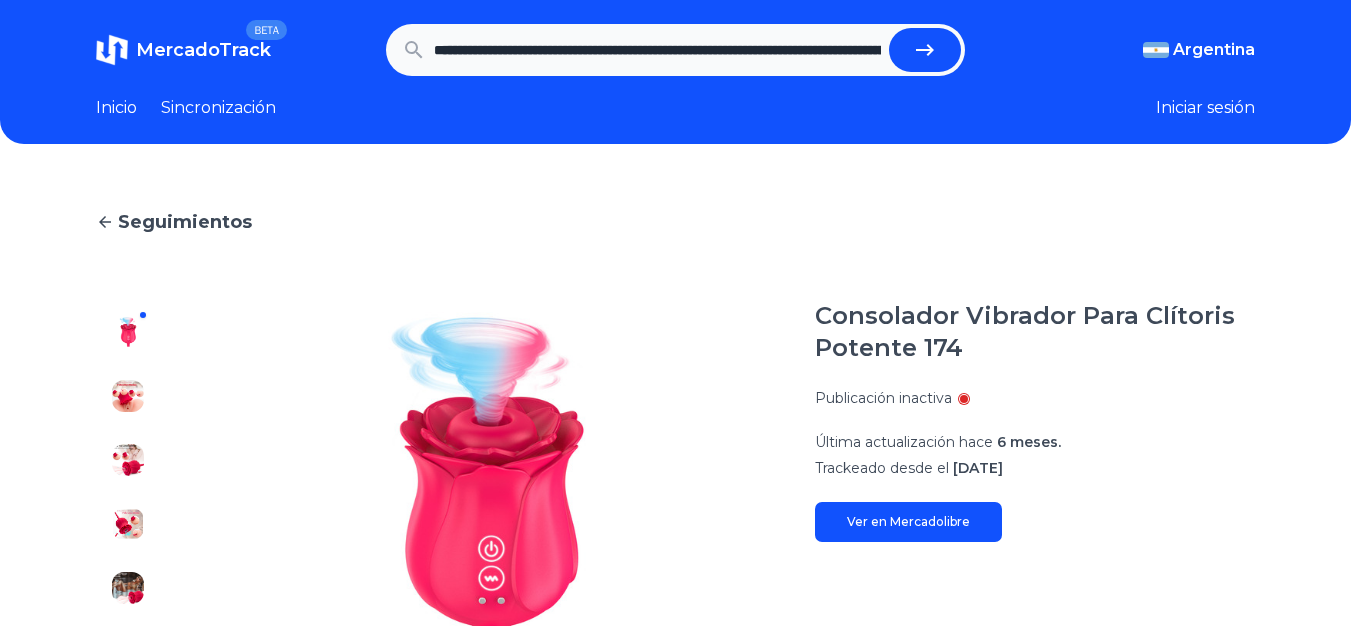 scroll, scrollTop: 0, scrollLeft: 1106, axis: horizontal 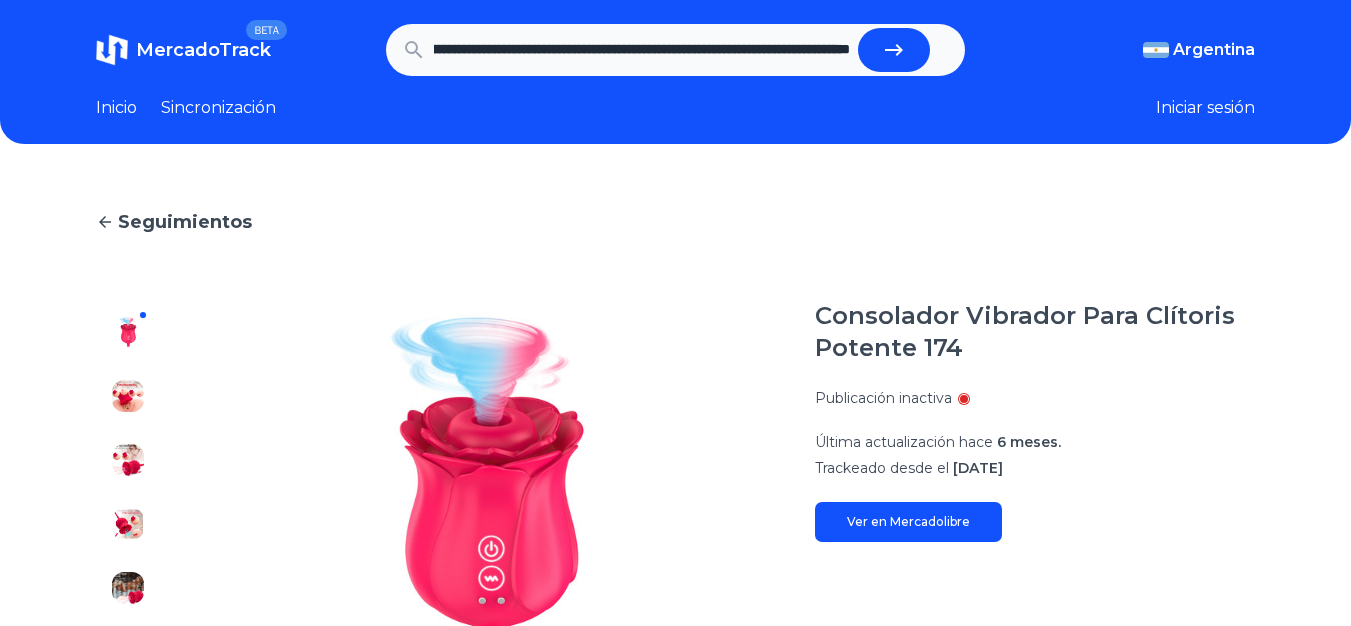click at bounding box center (894, 50) 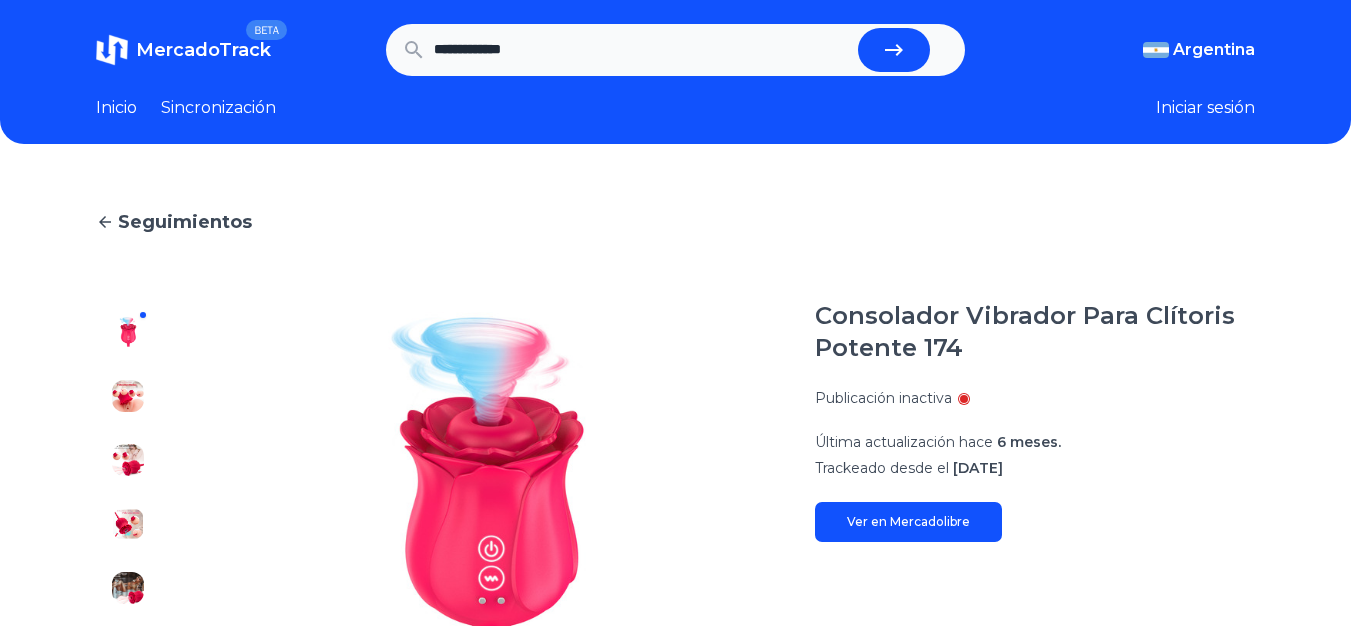 scroll, scrollTop: 0, scrollLeft: 0, axis: both 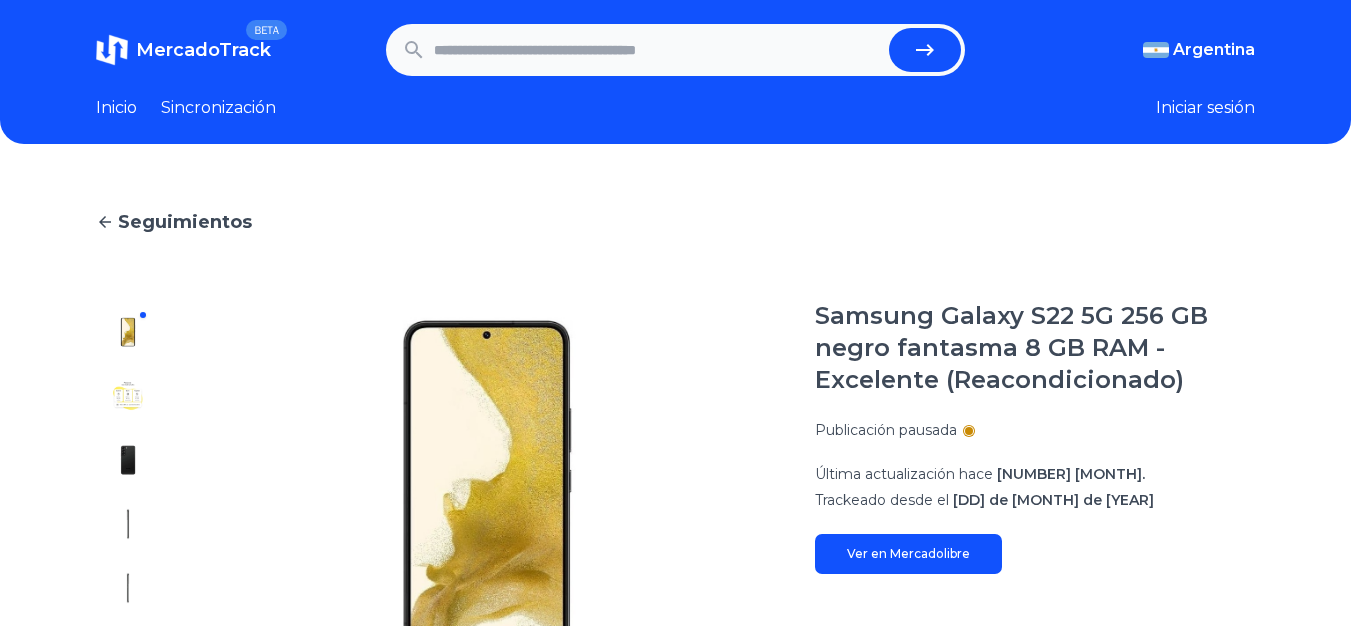 click at bounding box center (658, 50) 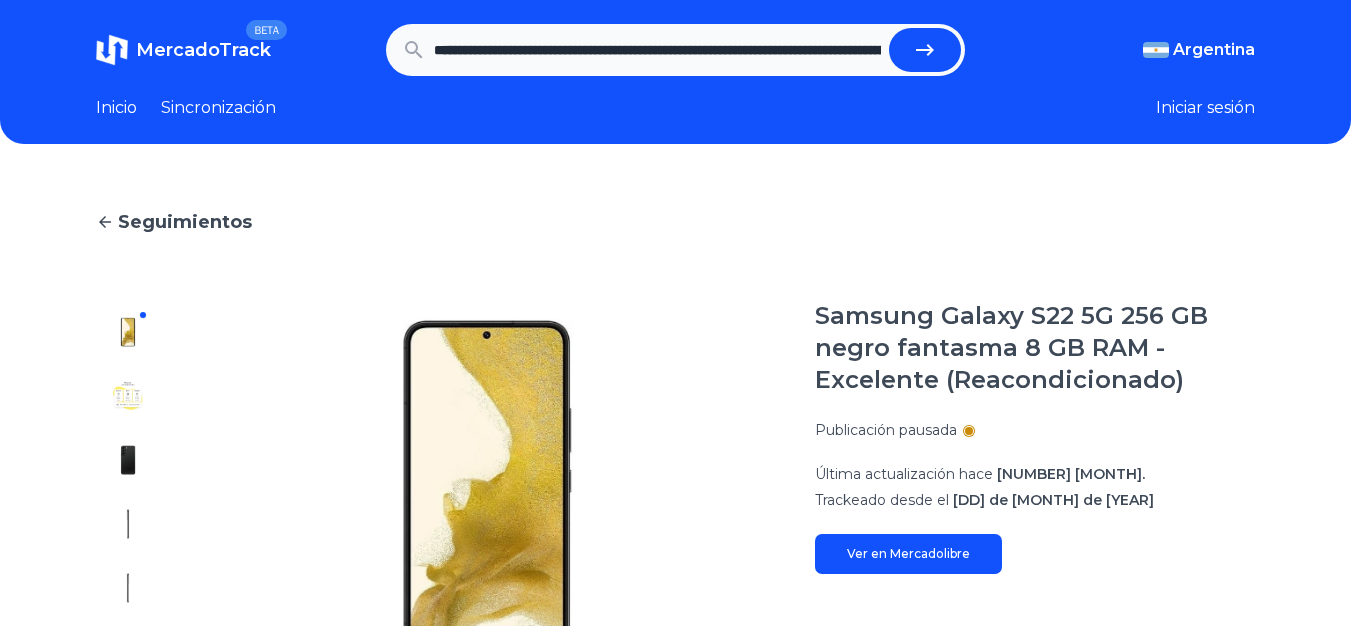 scroll, scrollTop: 0, scrollLeft: 1136, axis: horizontal 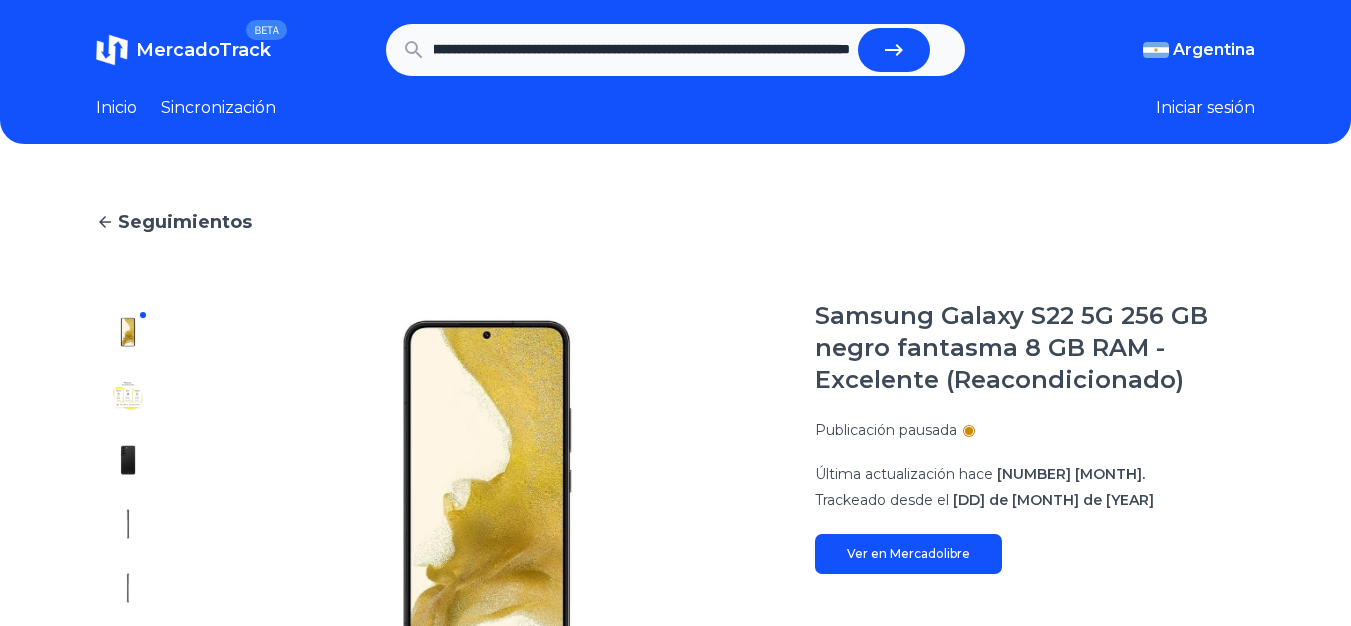click at bounding box center [894, 50] 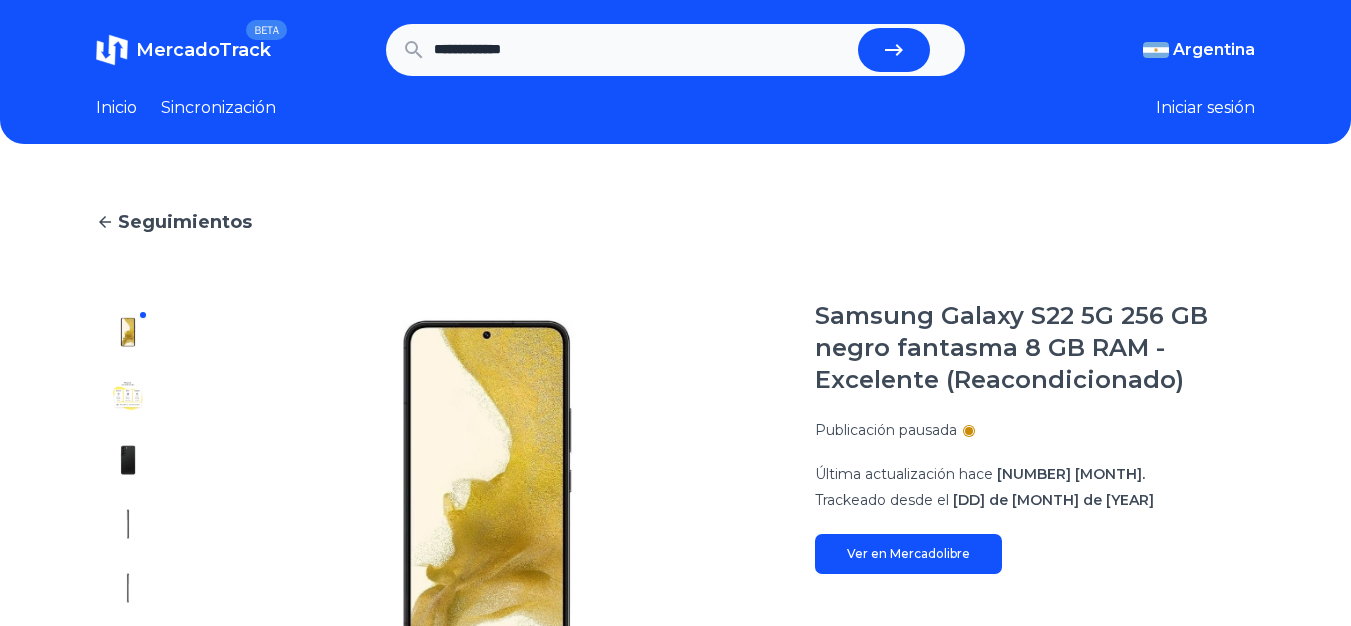 scroll, scrollTop: 0, scrollLeft: 0, axis: both 